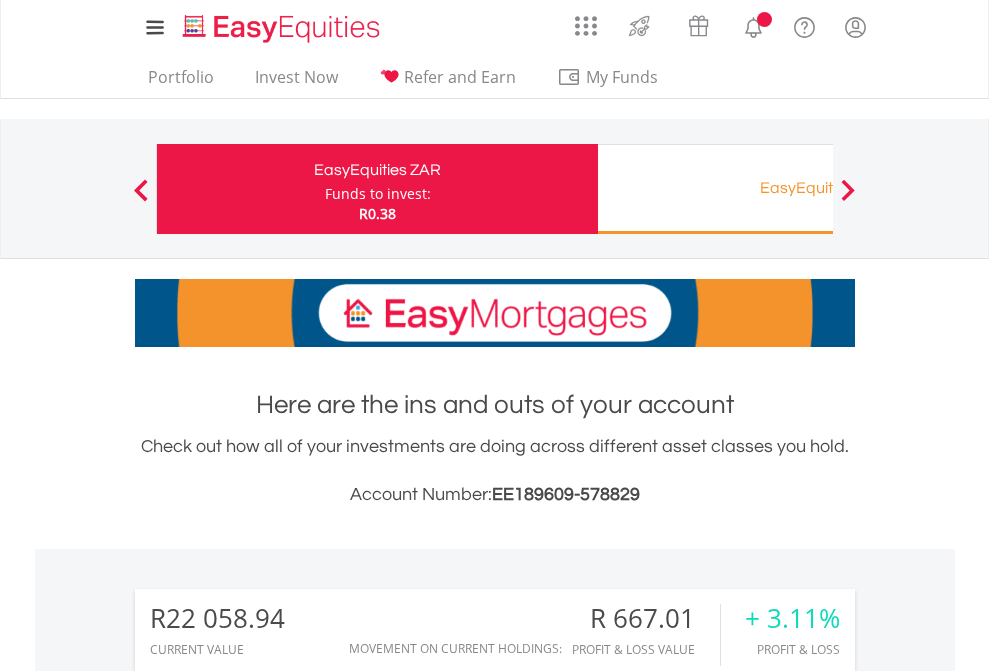 scroll, scrollTop: 0, scrollLeft: 0, axis: both 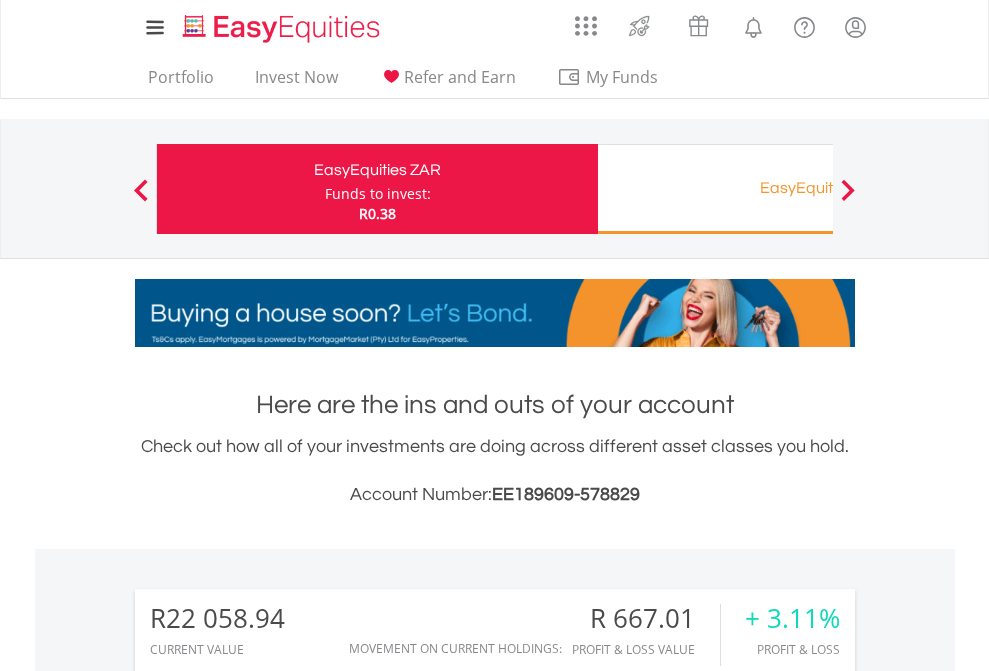 click on "Funds to invest:" at bounding box center (378, 194) 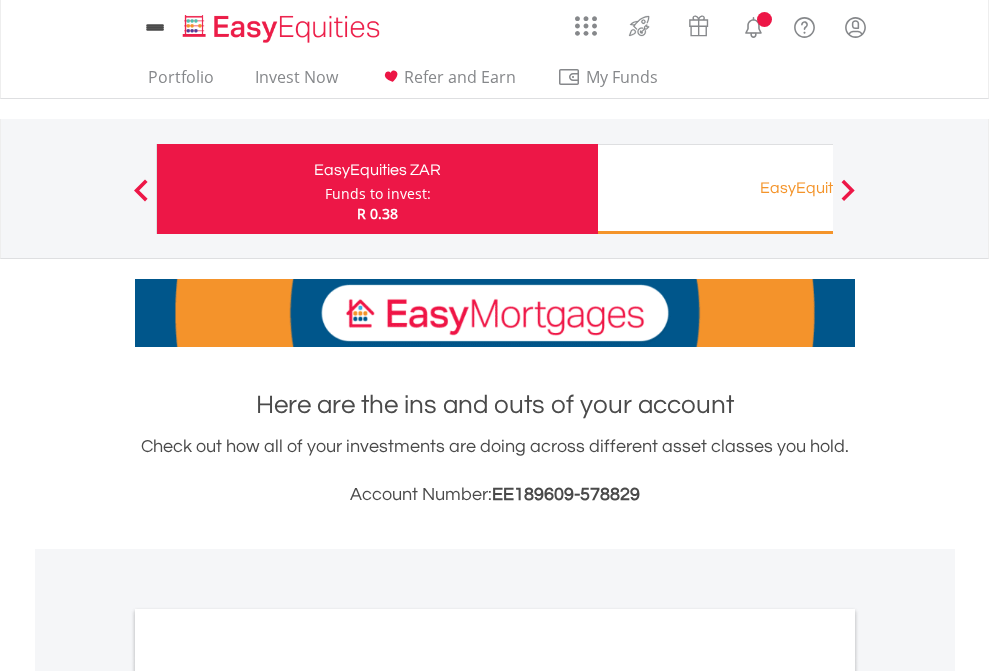 scroll, scrollTop: 0, scrollLeft: 0, axis: both 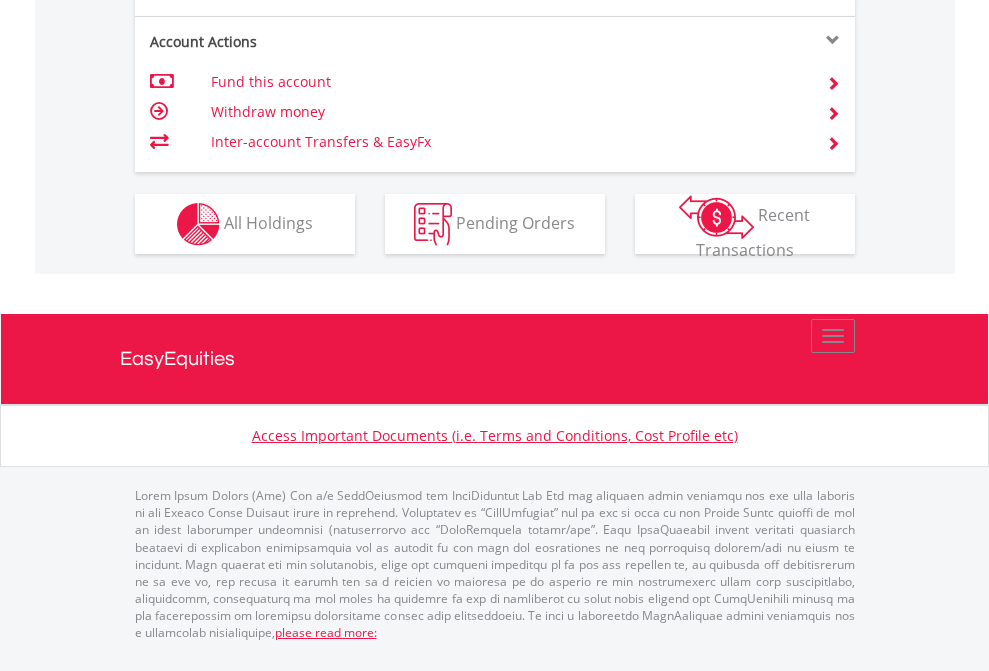 click on "Investment types" at bounding box center [706, -337] 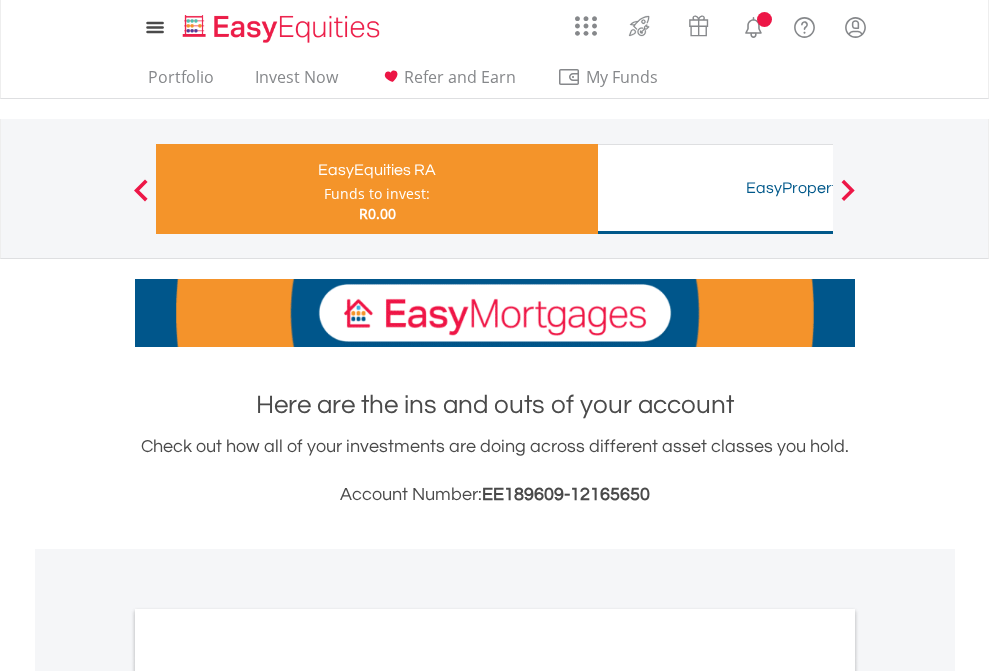 scroll, scrollTop: 0, scrollLeft: 0, axis: both 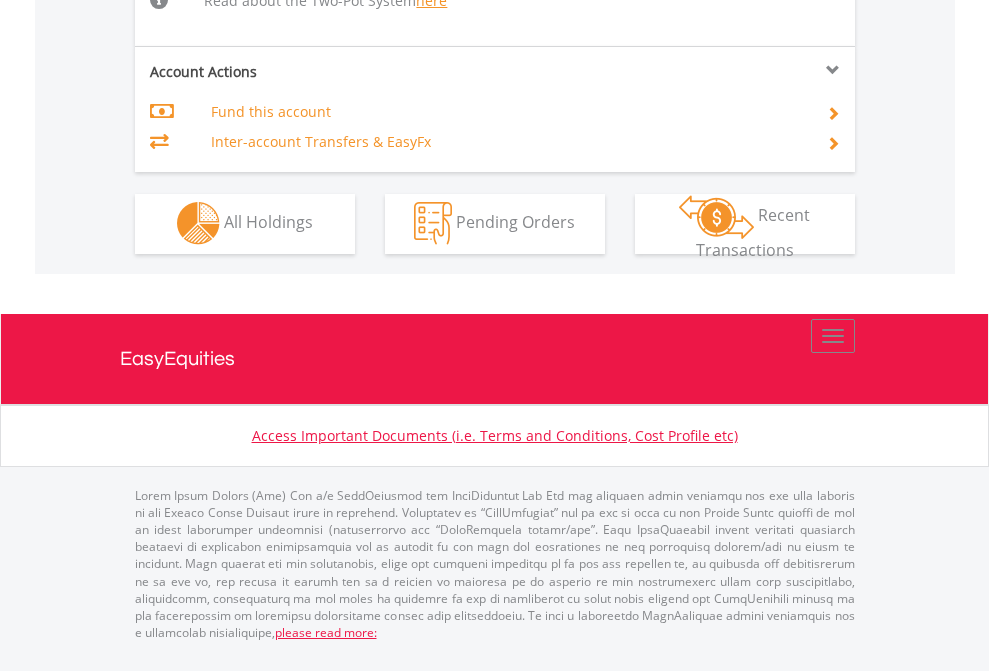 click on "Investment types" at bounding box center (706, -534) 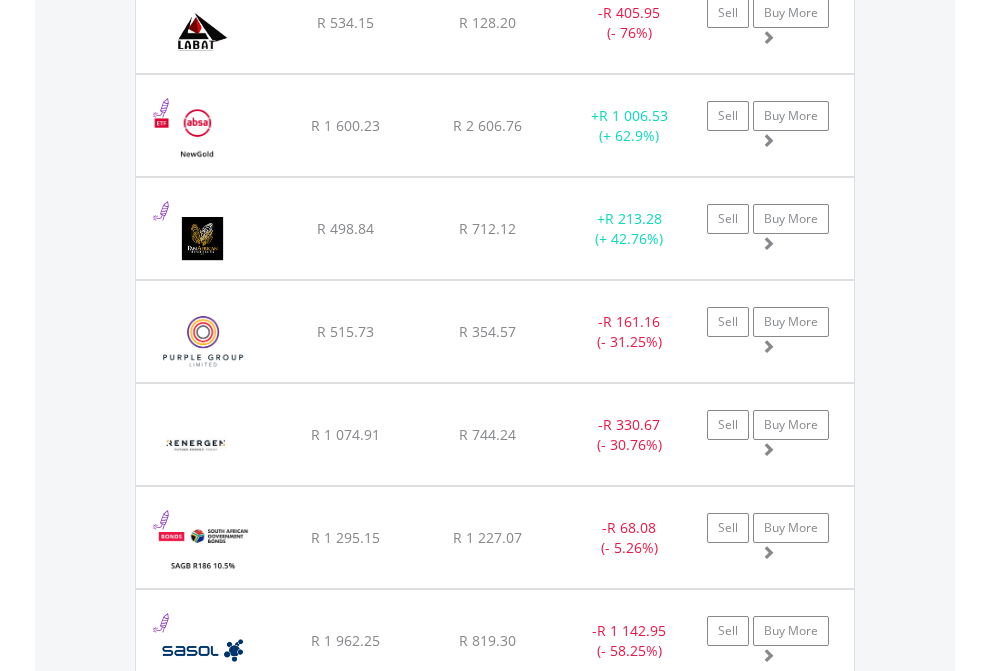 scroll, scrollTop: 2385, scrollLeft: 0, axis: vertical 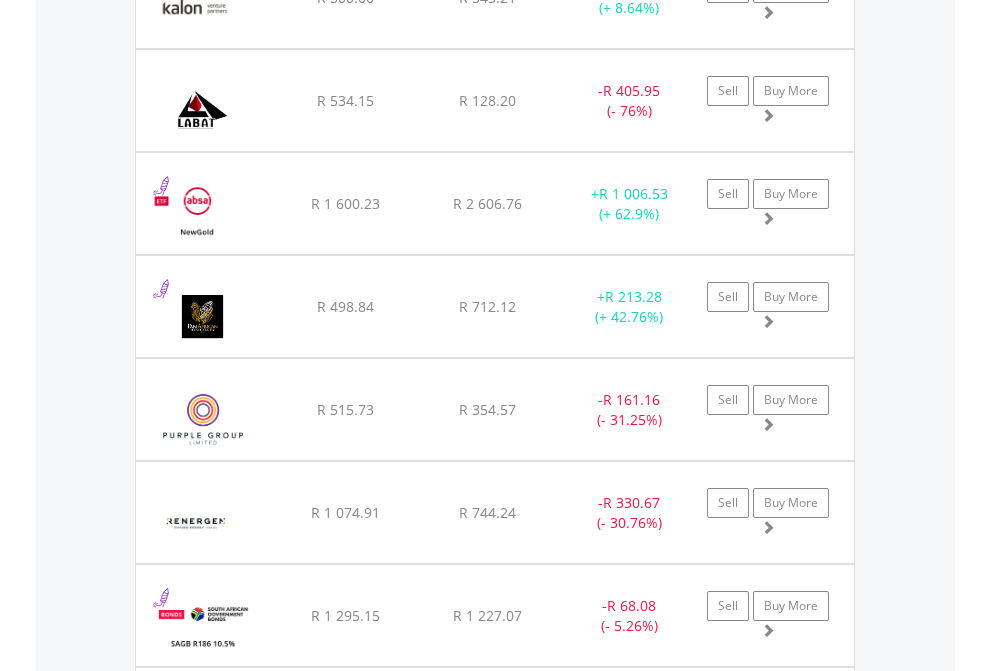 click on "EasyEquities RA" at bounding box center [818, -2197] 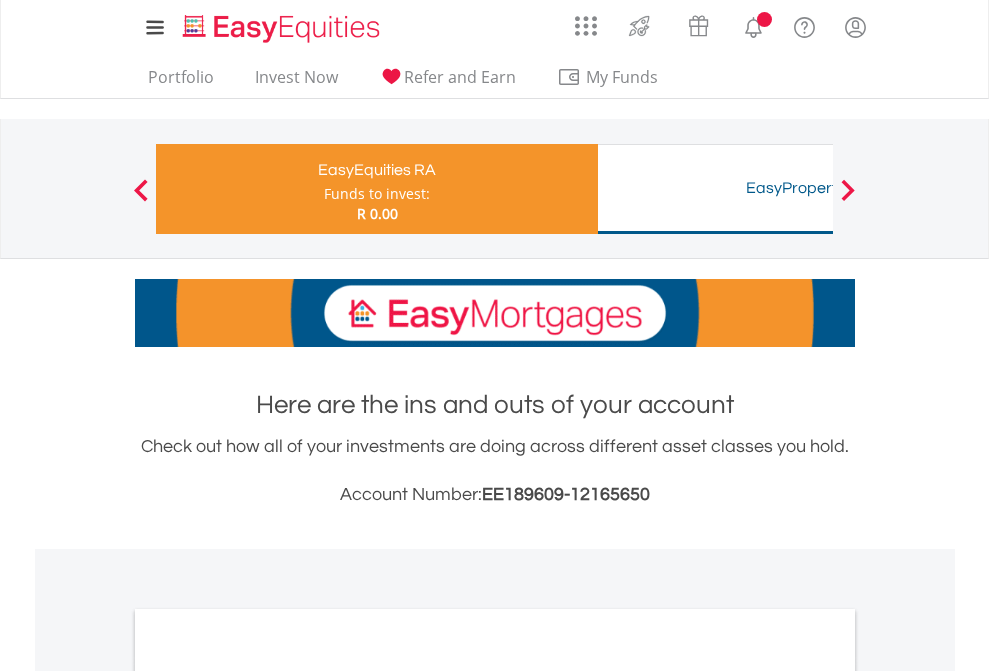scroll, scrollTop: 0, scrollLeft: 0, axis: both 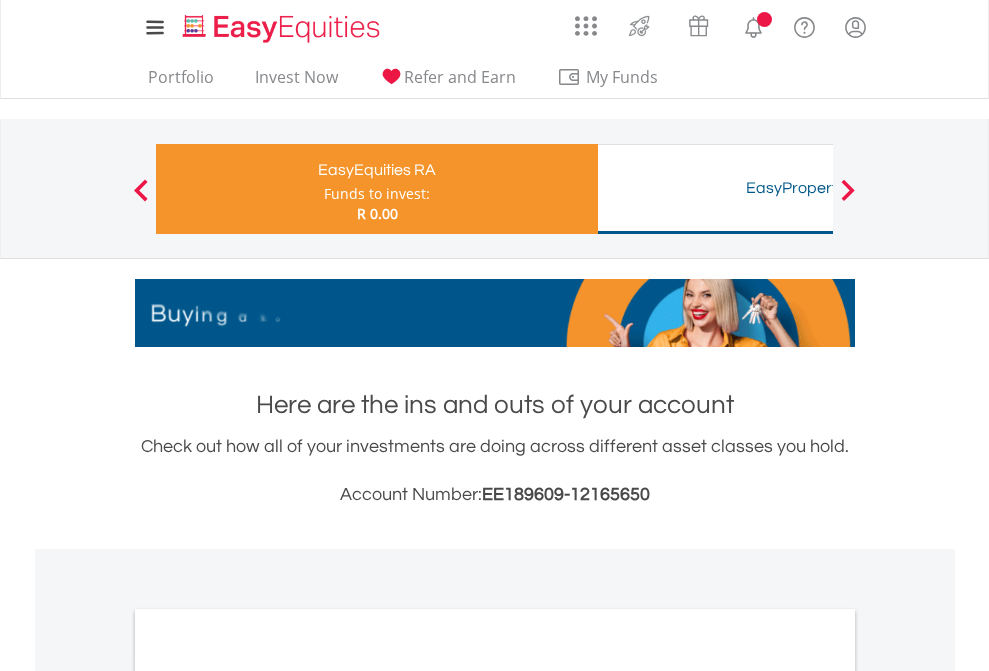 click on "All Holdings" at bounding box center (268, 1066) 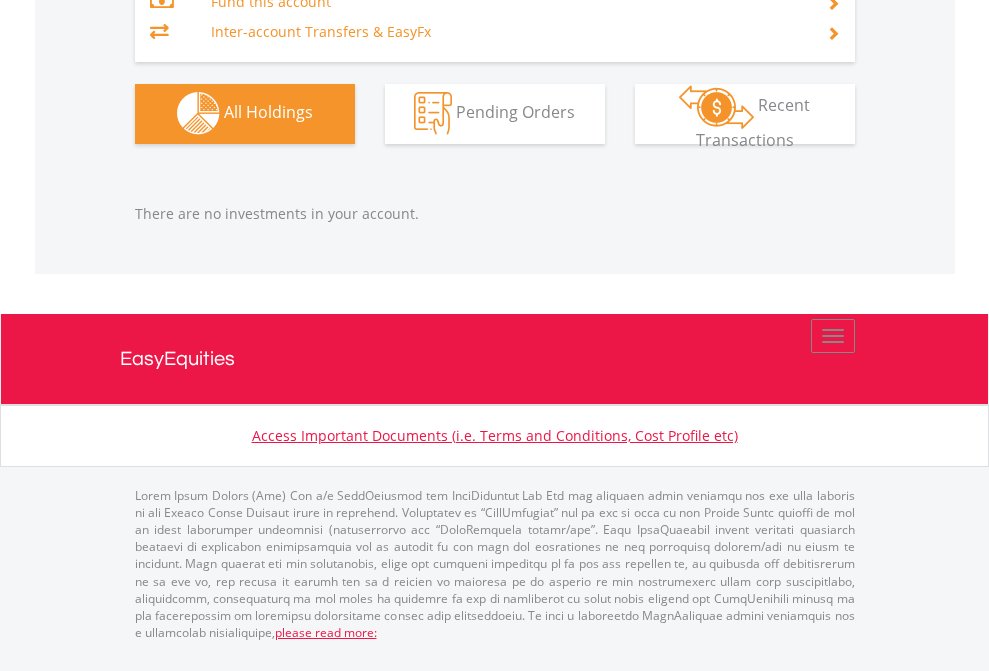scroll, scrollTop: 2097, scrollLeft: 0, axis: vertical 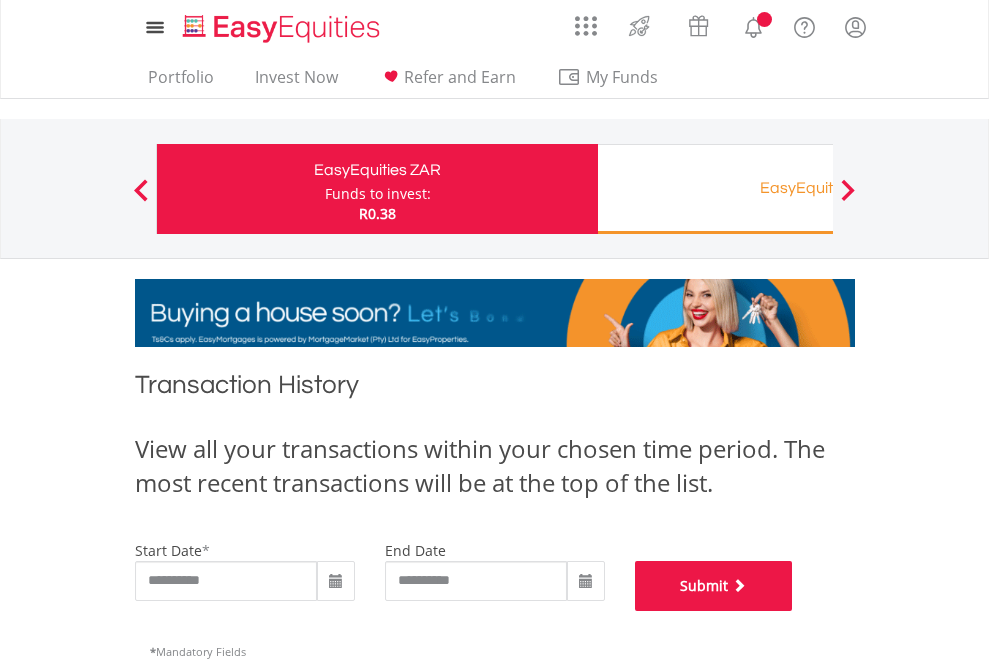 click on "Submit" at bounding box center [714, 586] 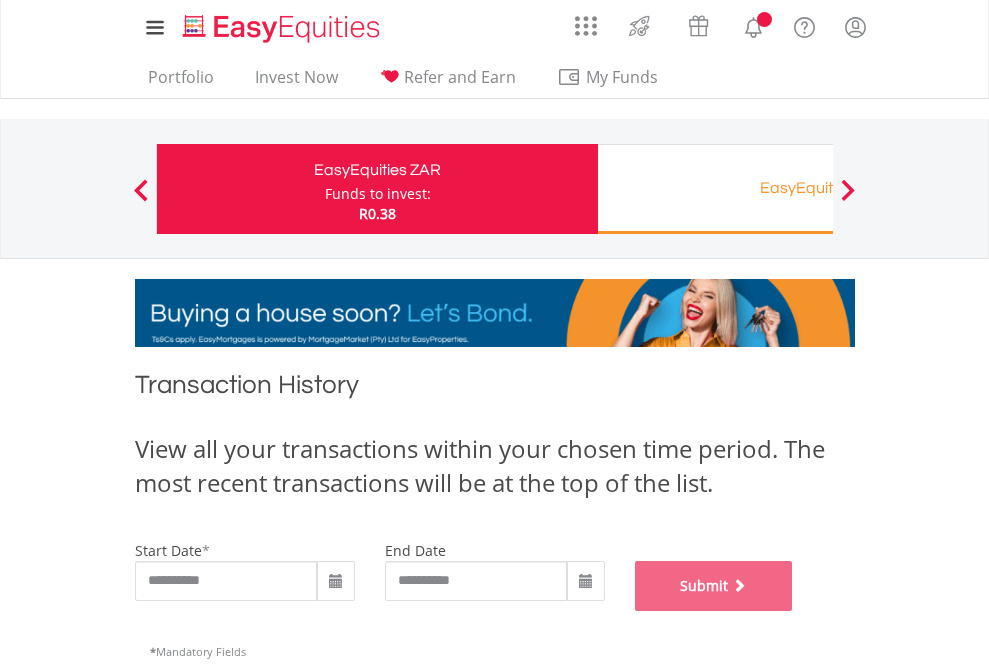 scroll, scrollTop: 811, scrollLeft: 0, axis: vertical 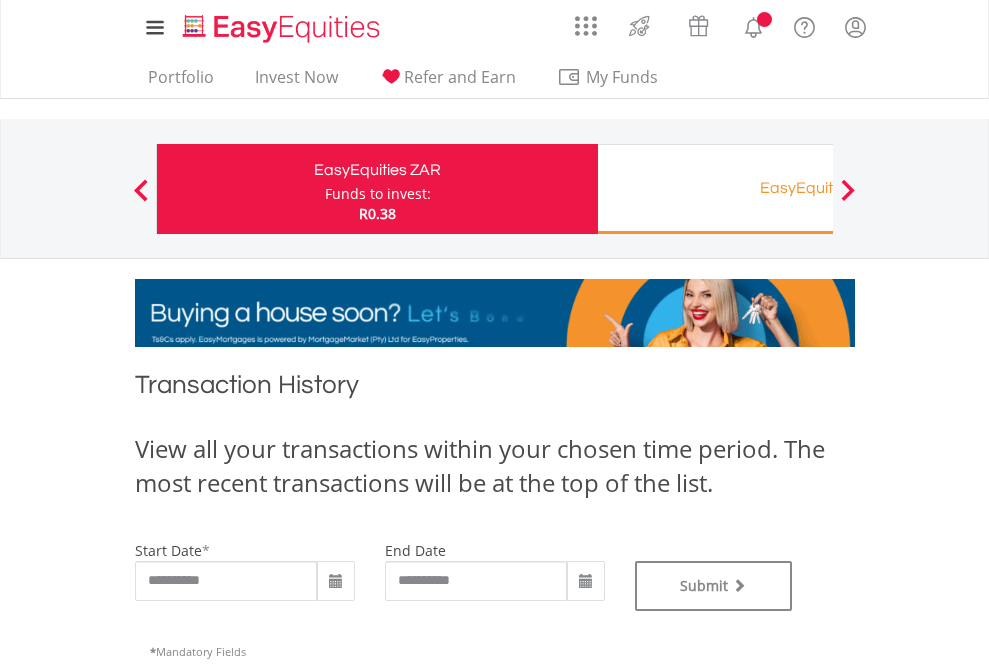 click on "EasyEquities RA" at bounding box center [818, 188] 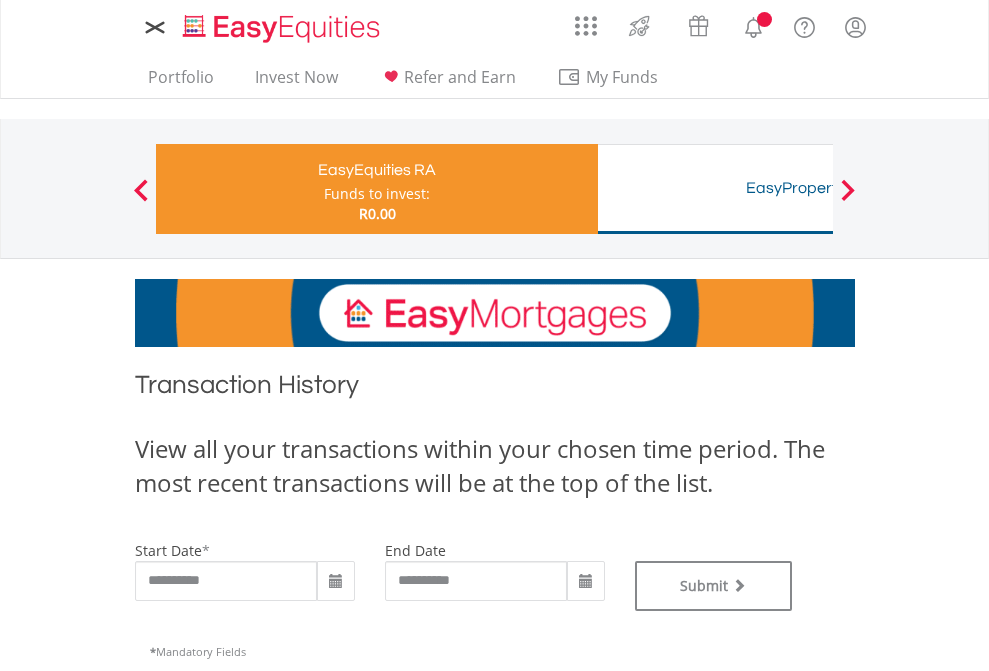 scroll, scrollTop: 0, scrollLeft: 0, axis: both 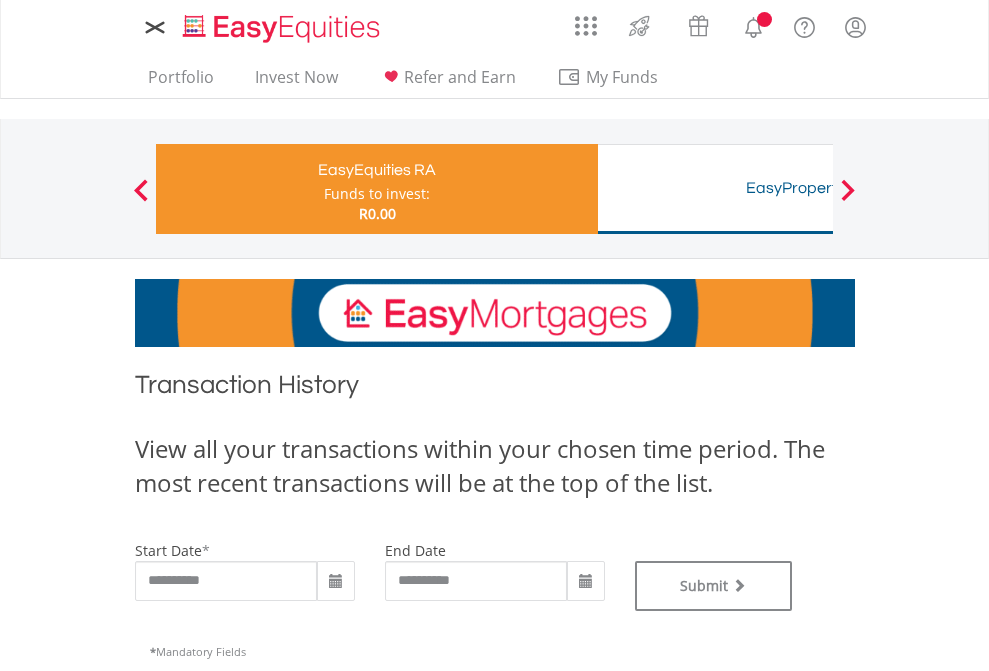 type on "**********" 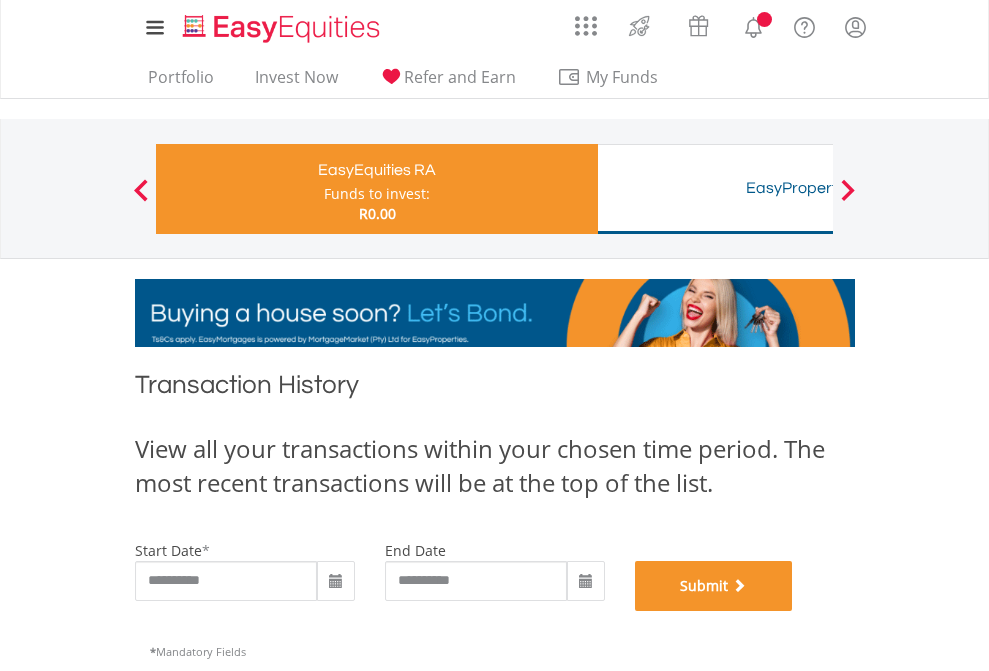 click on "Submit" at bounding box center [714, 586] 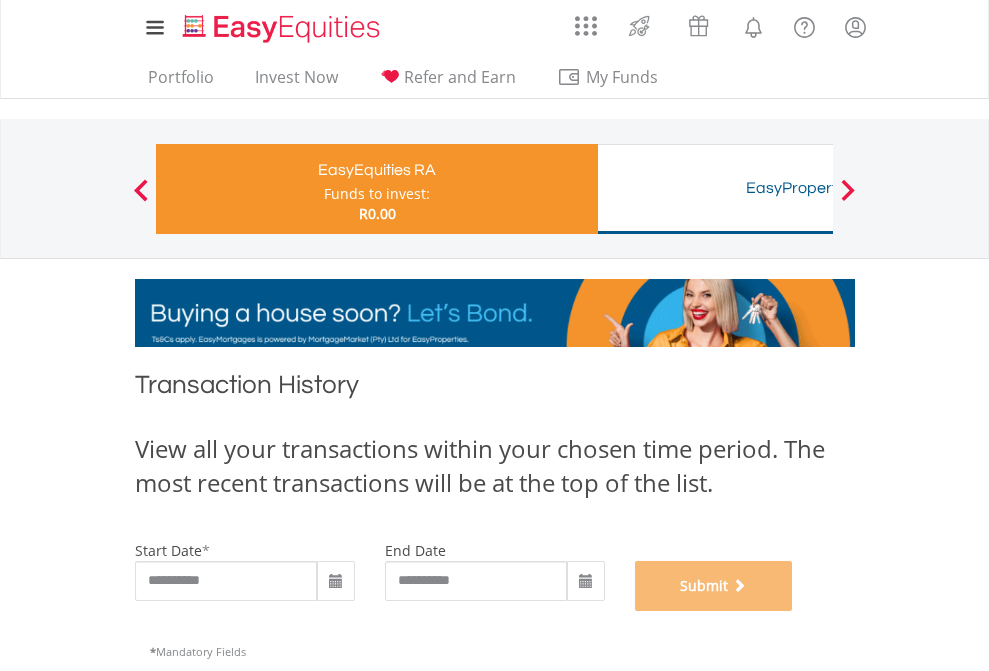 scroll, scrollTop: 811, scrollLeft: 0, axis: vertical 